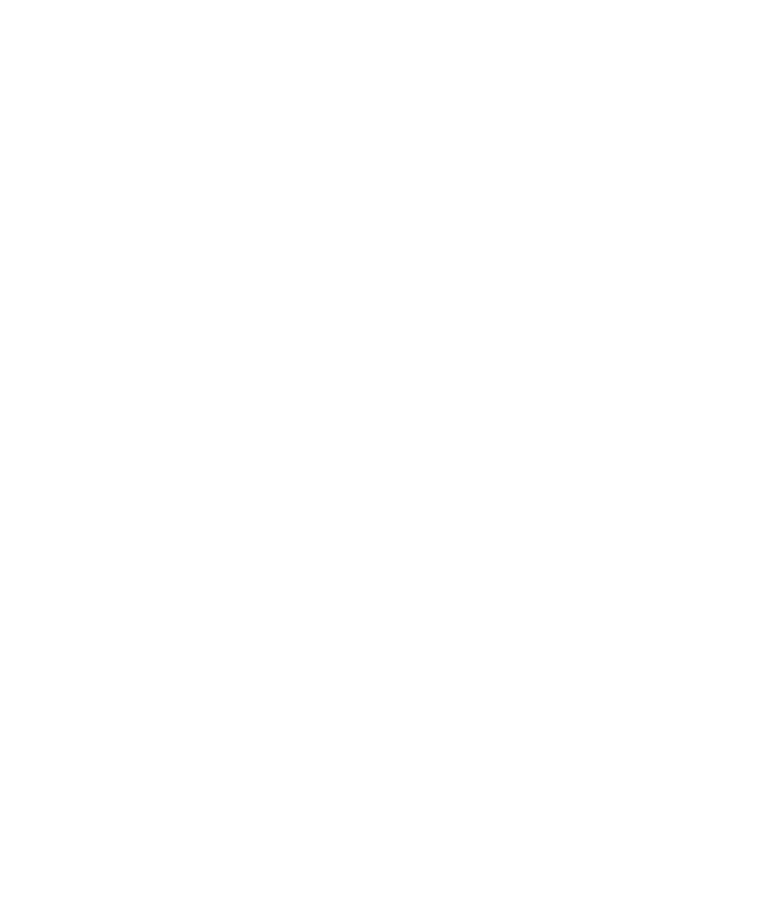 scroll, scrollTop: 0, scrollLeft: 0, axis: both 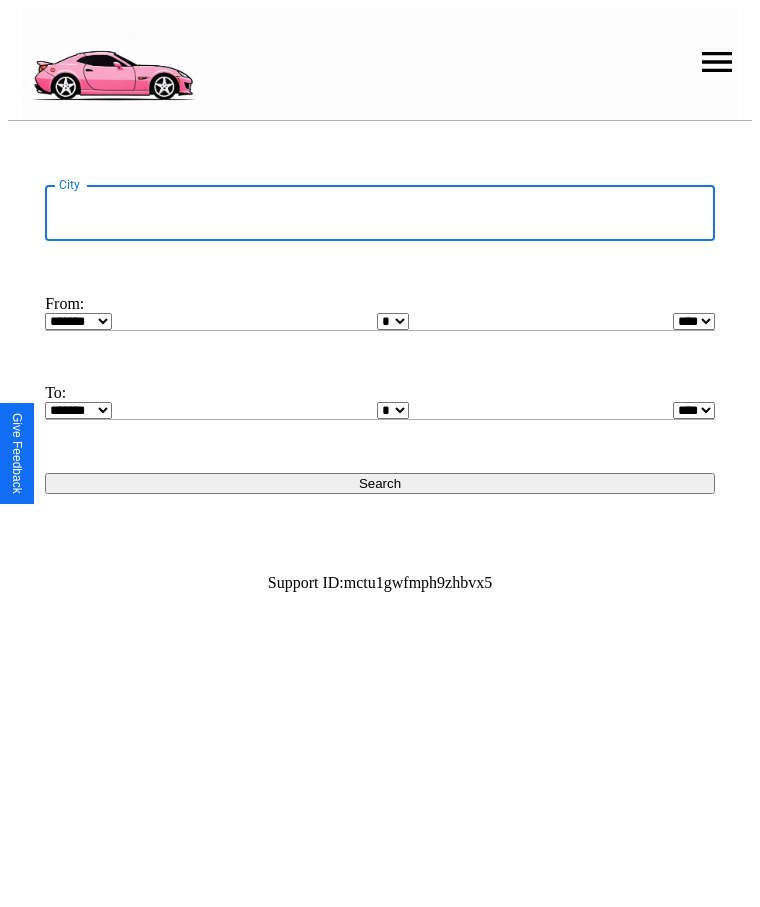 click on "City" at bounding box center [380, 213] 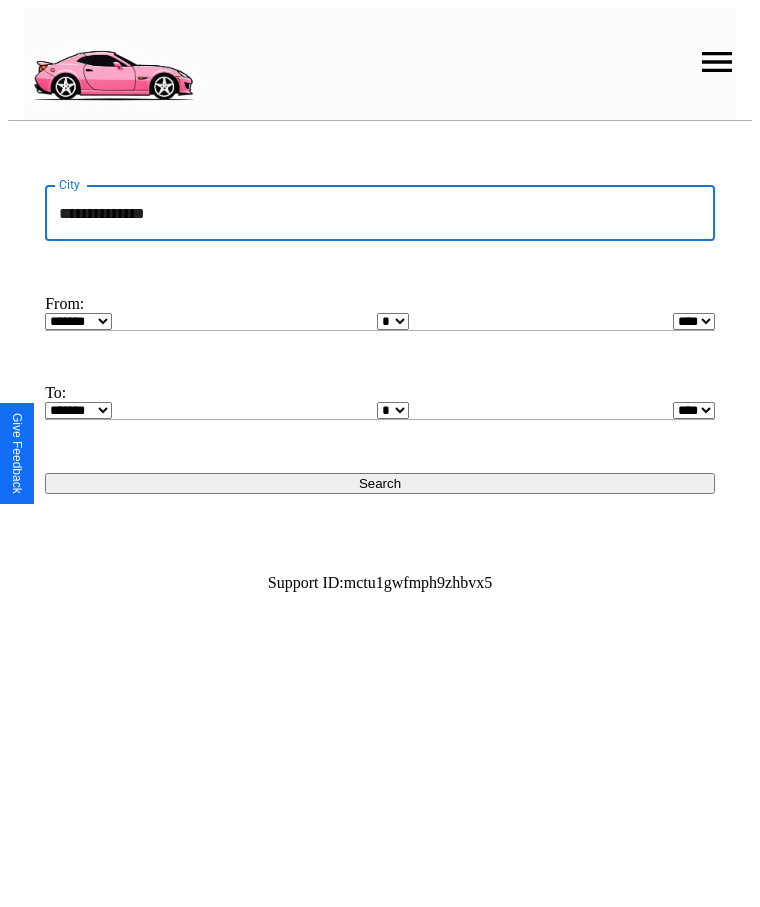 type on "**********" 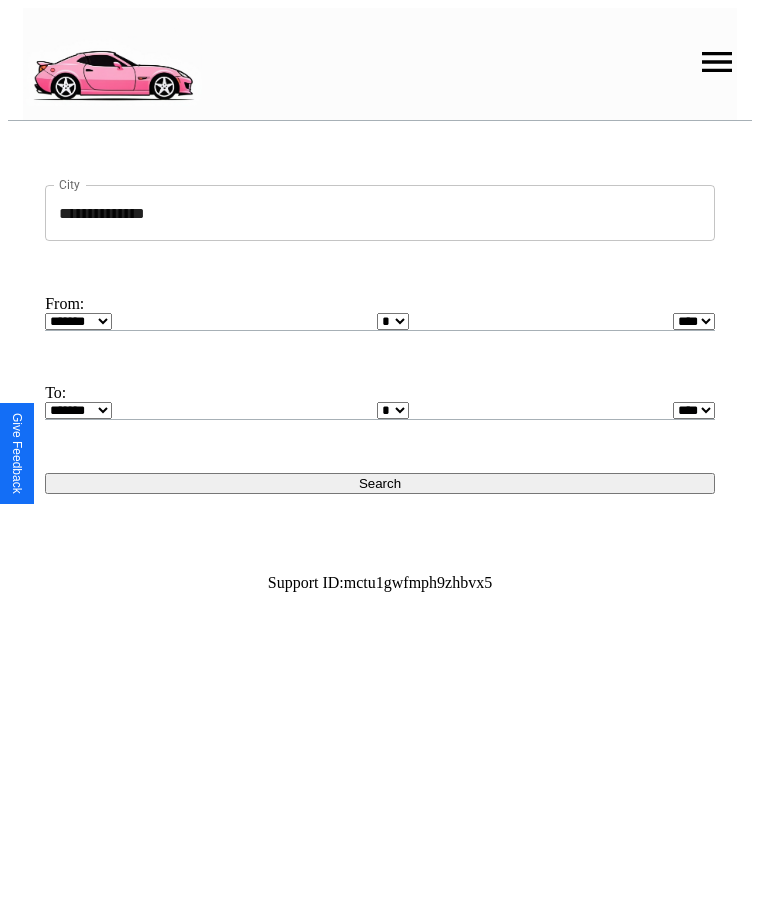 click on "******* ******** ***** ***** *** **** **** ****** ********* ******* ******** ********" at bounding box center (78, 321) 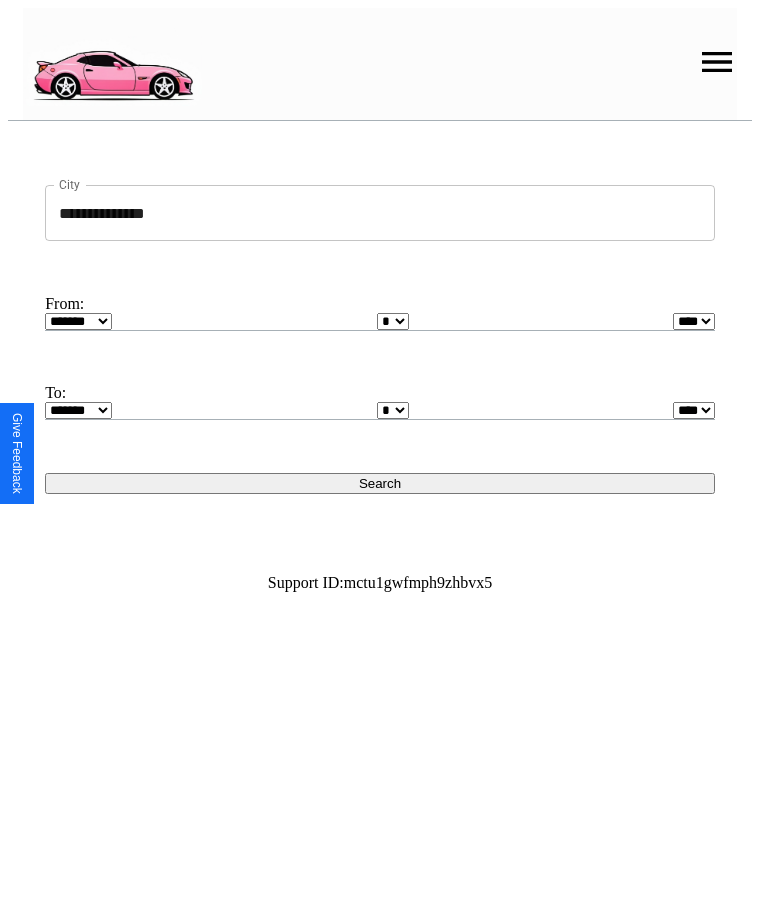 click on "* * * * * * * * * ** ** ** ** ** ** ** ** ** ** ** ** ** ** ** ** ** ** ** ** ** **" at bounding box center (393, 321) 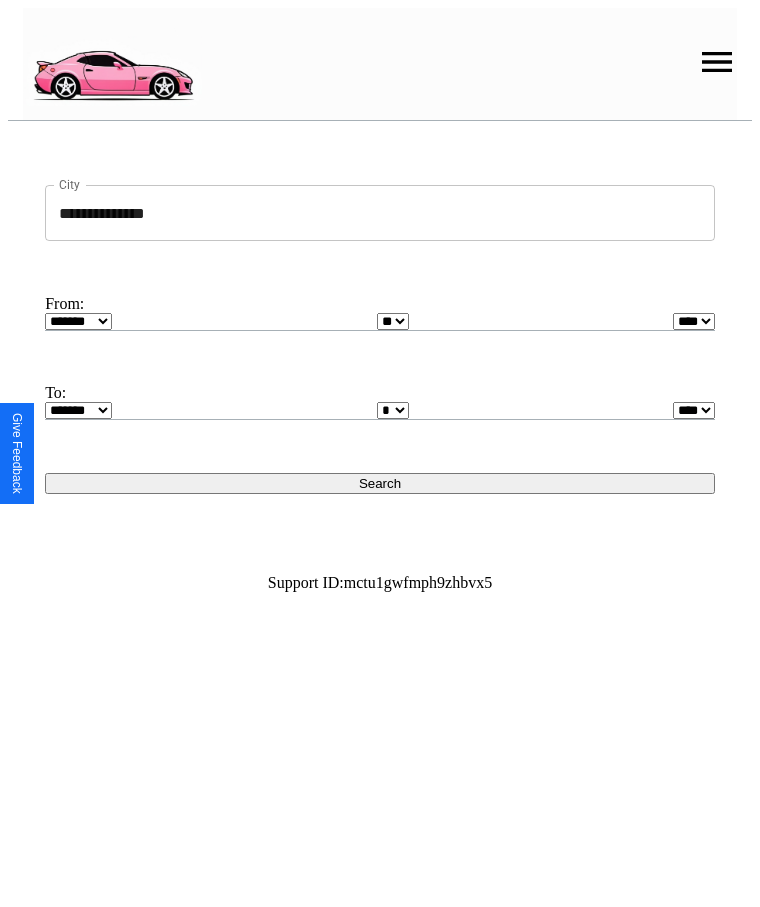 click on "**** **** **** **** **** **** **** **** **** ****" at bounding box center [694, 321] 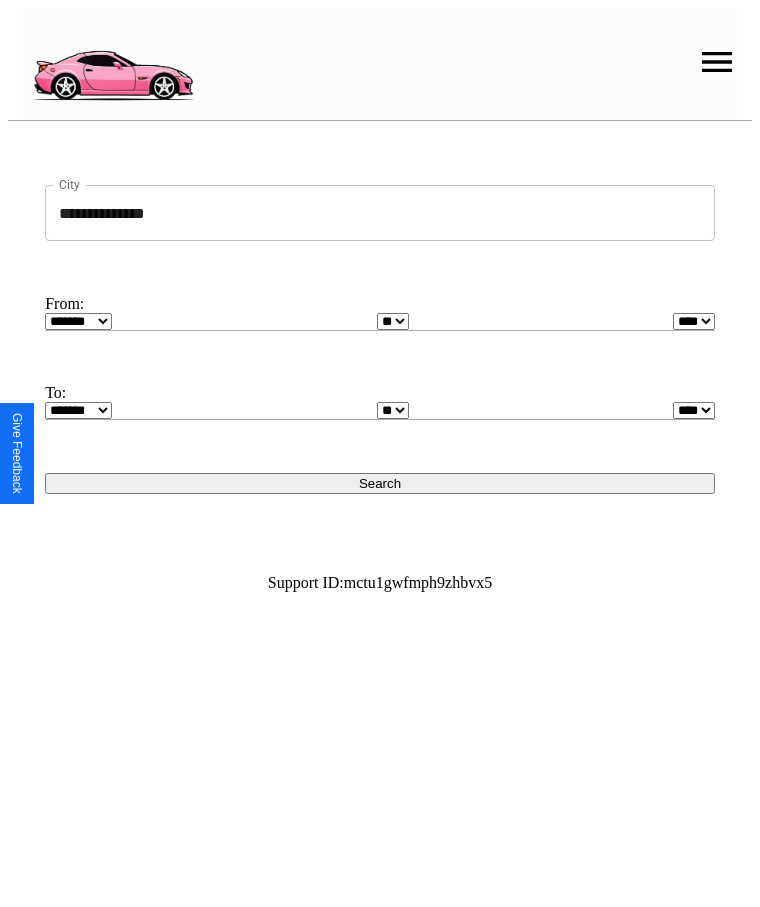 click on "******* ******** ***** ***** *** **** **** ****** ********* ******* ******** ********" at bounding box center [78, 410] 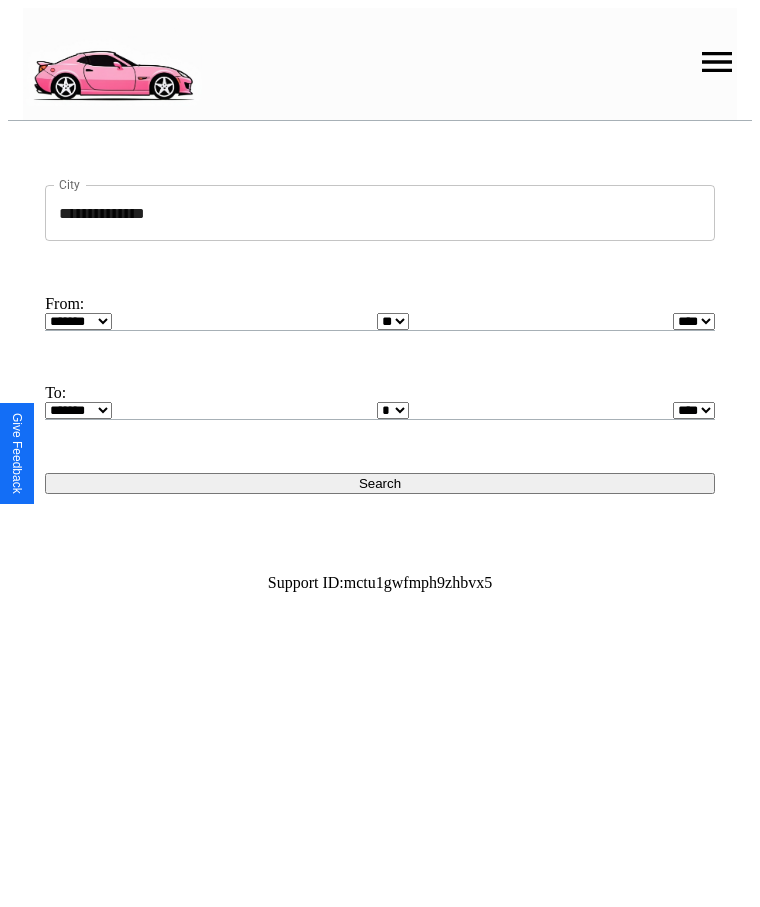 click on "Search" at bounding box center [380, 483] 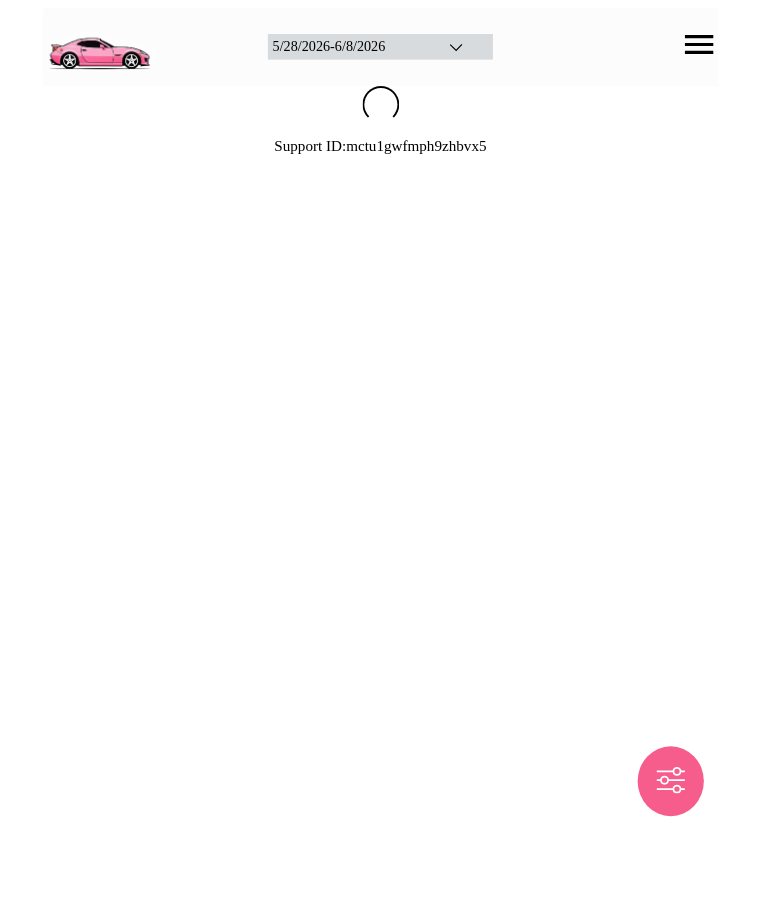 scroll, scrollTop: 0, scrollLeft: 0, axis: both 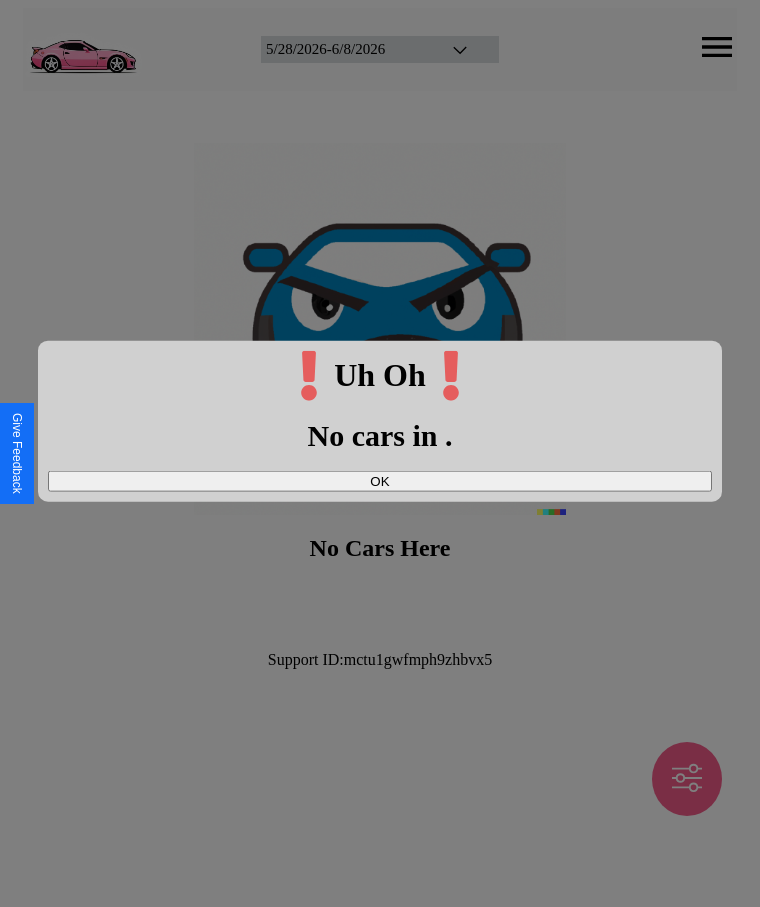 click on "OK" at bounding box center (380, 480) 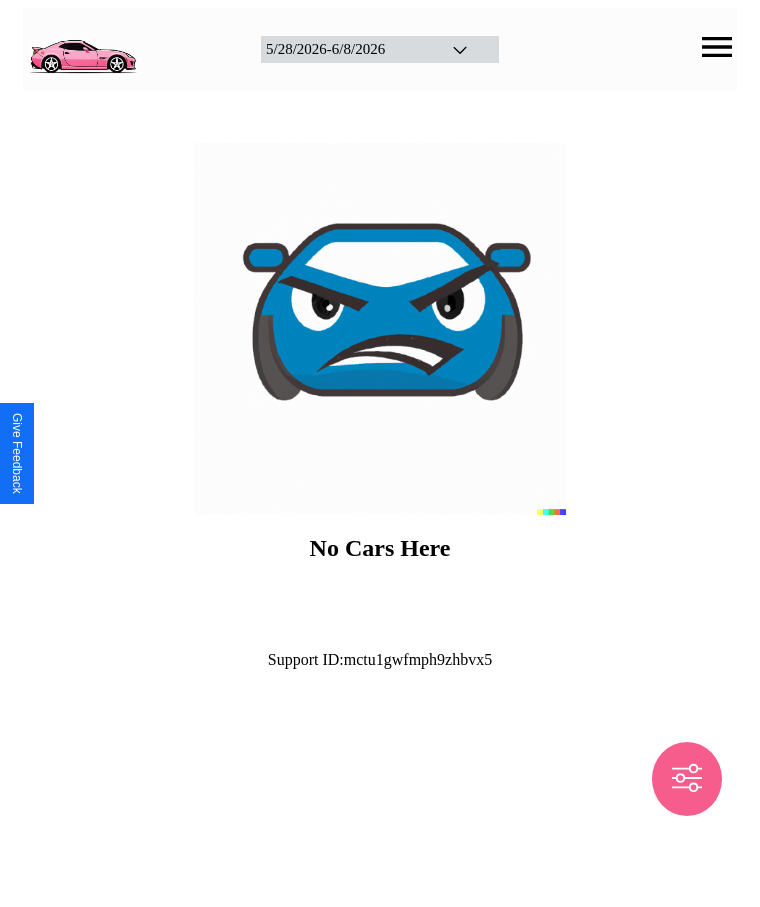 click at bounding box center [82, 47] 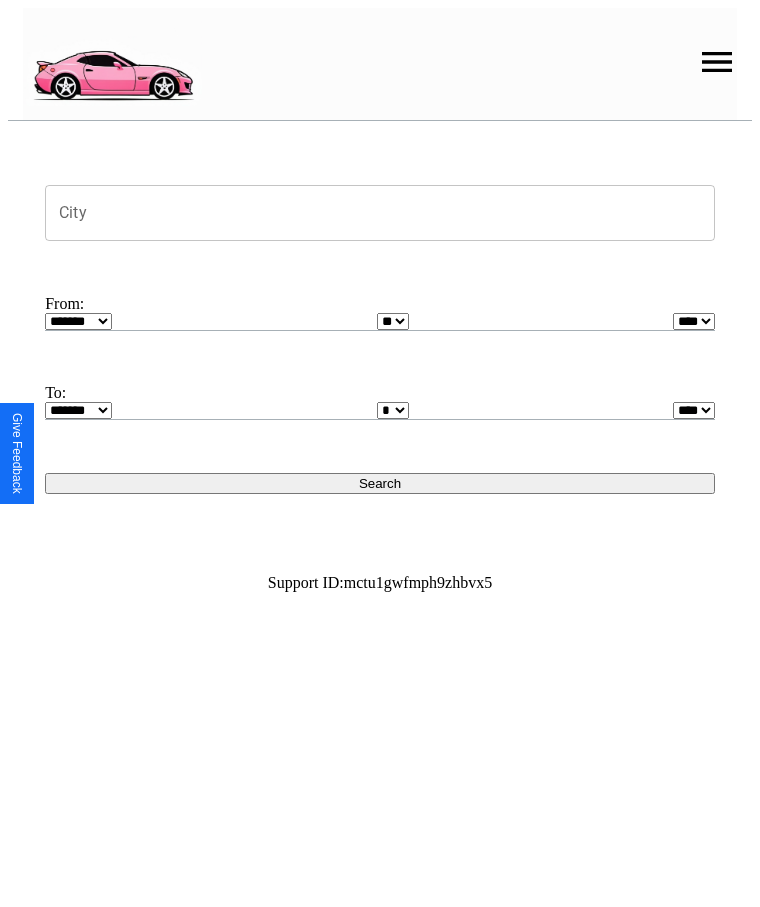 click on "City" at bounding box center (380, 213) 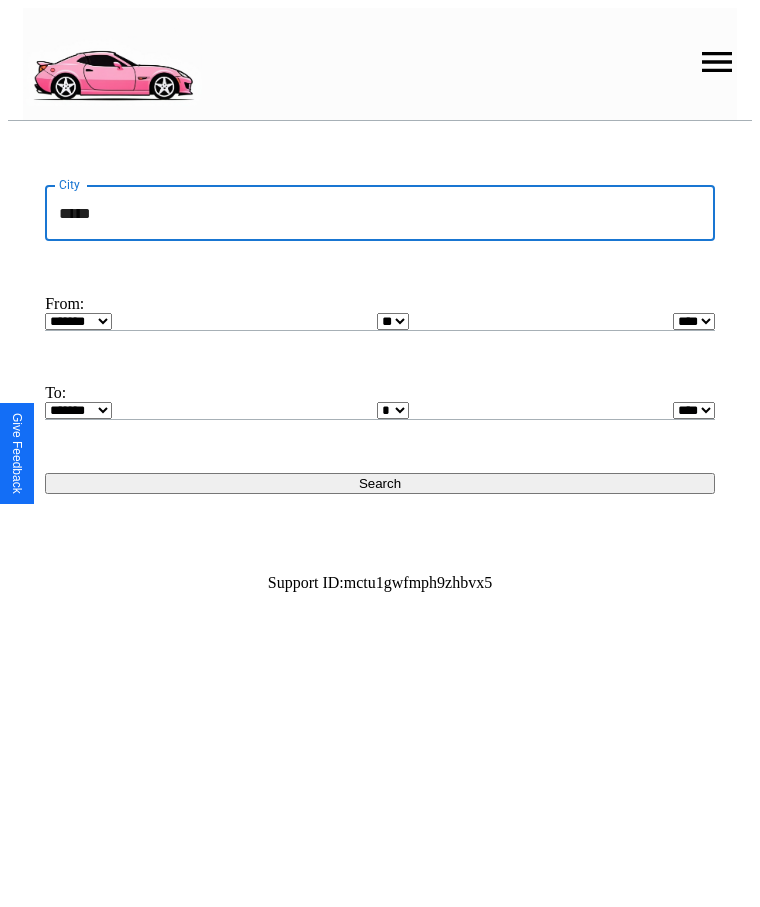 type on "*****" 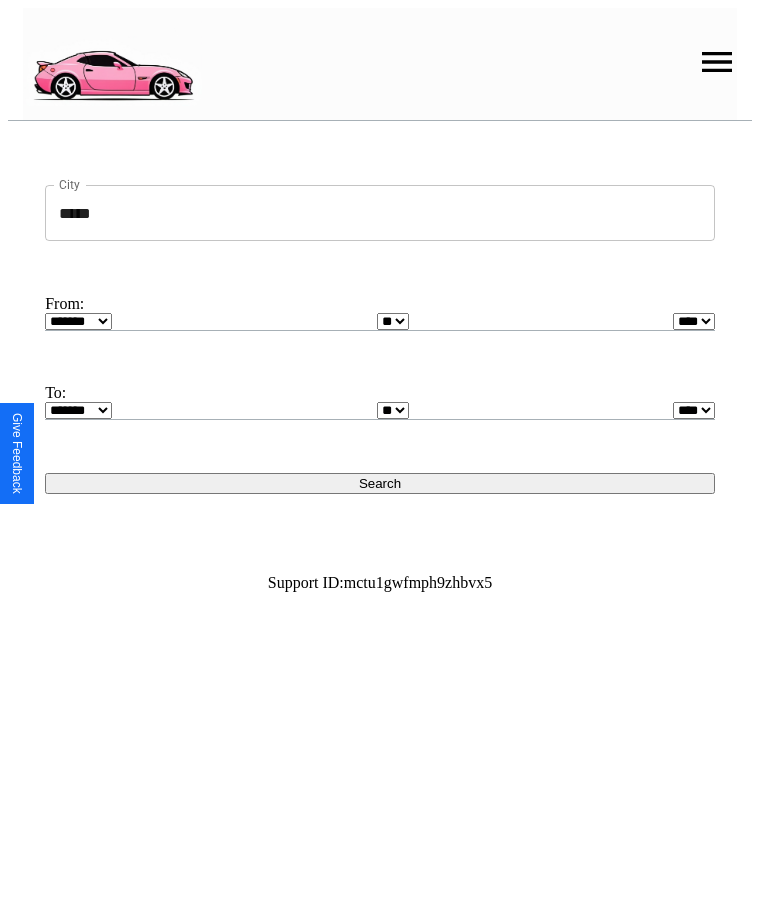 click on "* * * * * * * * * ** ** ** ** ** ** ** ** ** ** ** ** ** ** ** ** ** ** ** ** **" at bounding box center (393, 321) 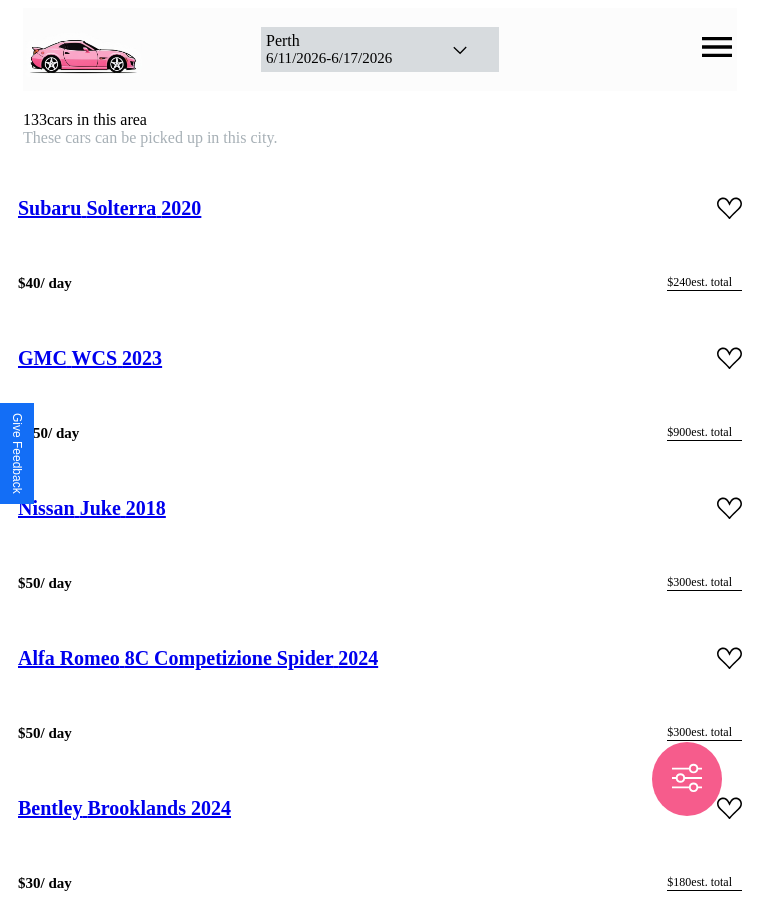 scroll, scrollTop: 18542, scrollLeft: 0, axis: vertical 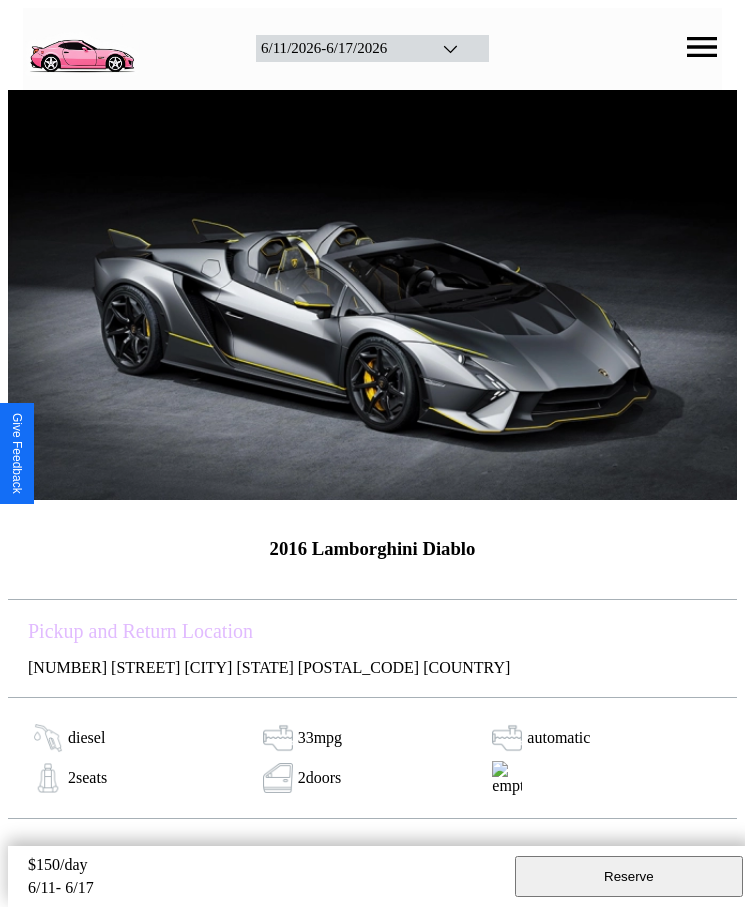 click on "Reserve" at bounding box center [629, 876] 